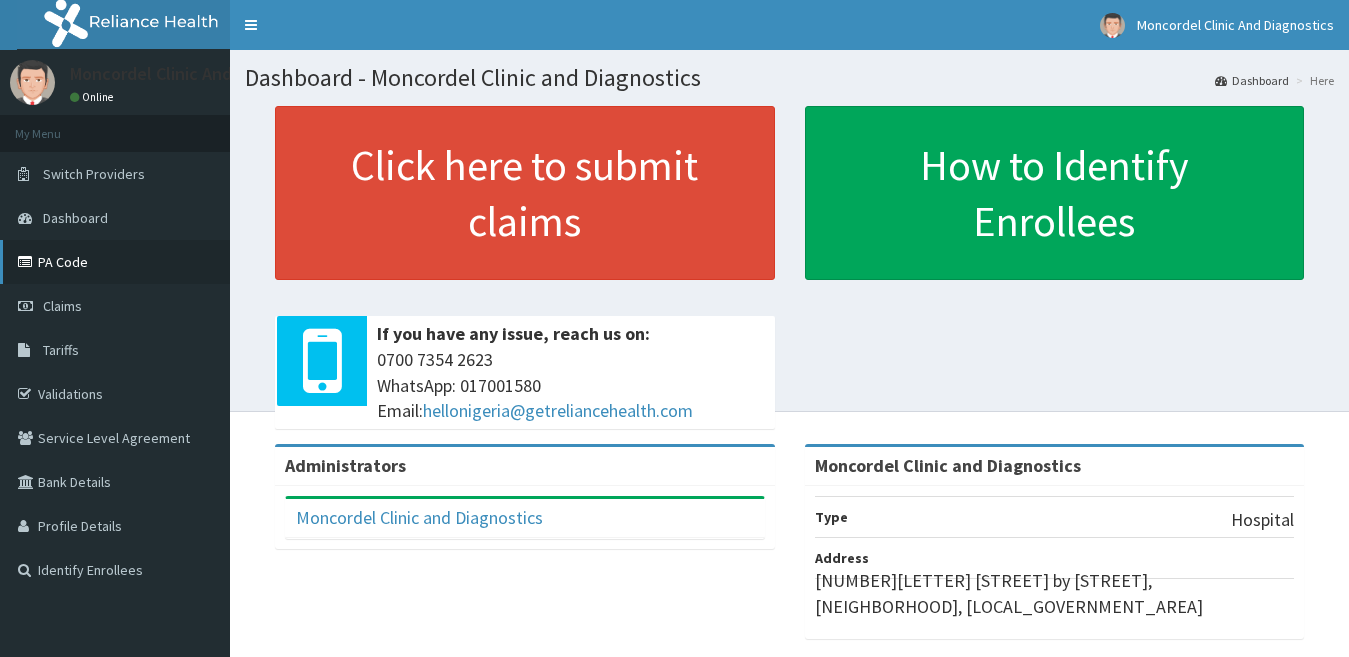 scroll, scrollTop: 0, scrollLeft: 0, axis: both 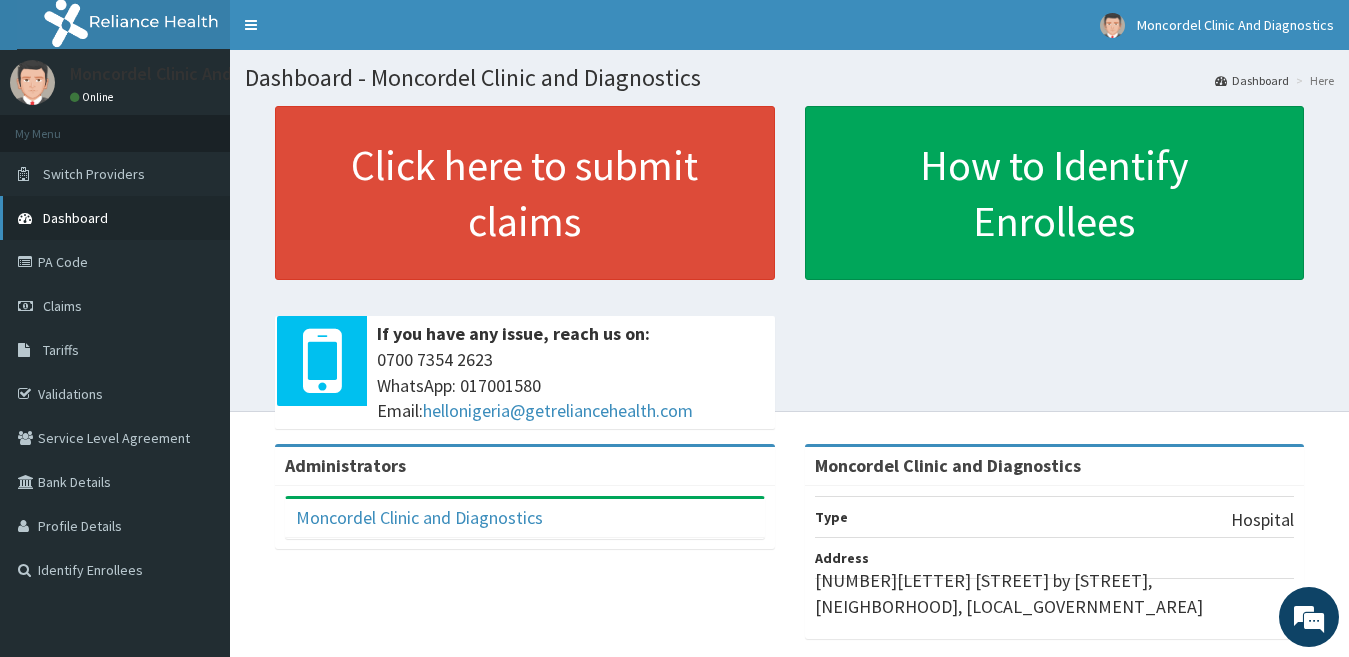 click on "Dashboard" at bounding box center [115, 218] 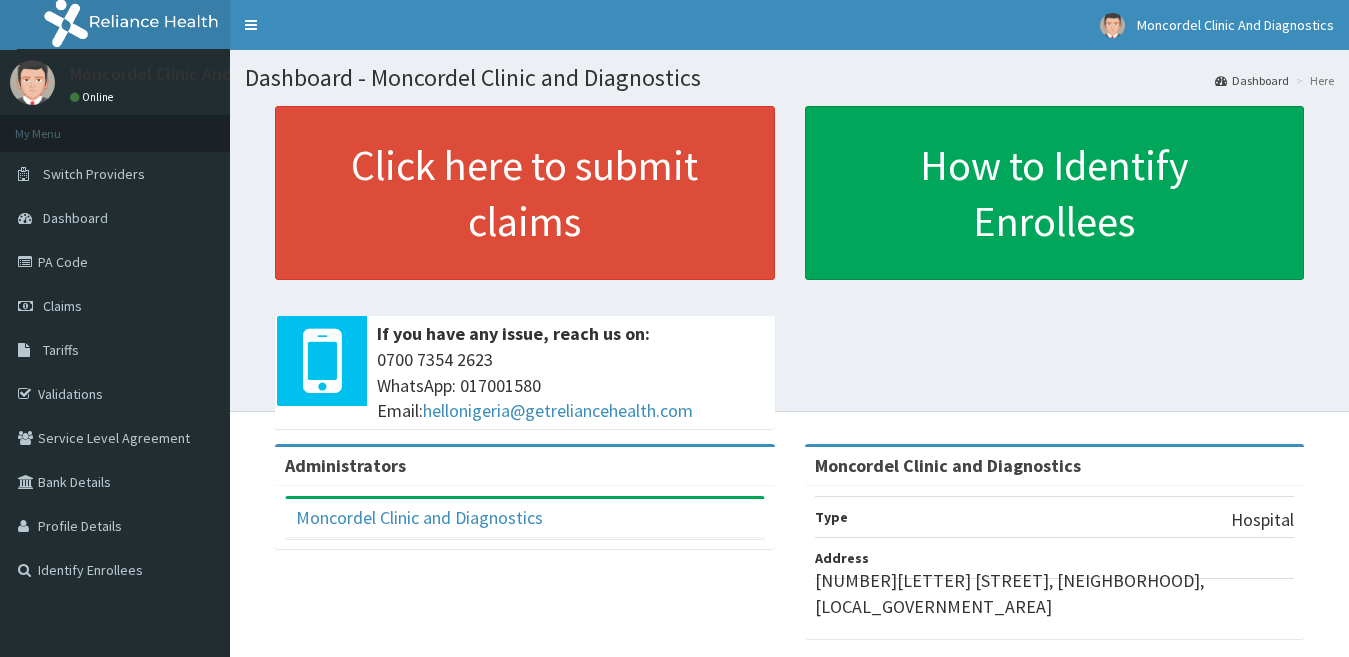 scroll, scrollTop: 0, scrollLeft: 0, axis: both 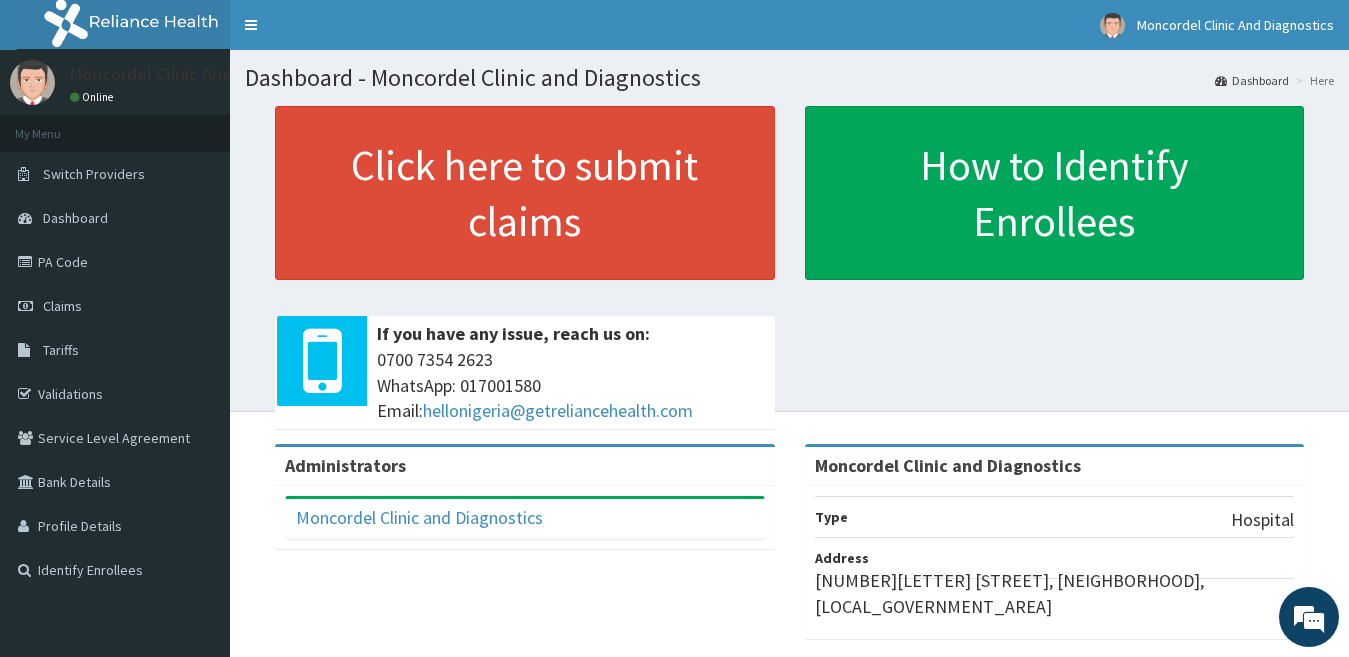 click on "Dashboard" at bounding box center [115, 218] 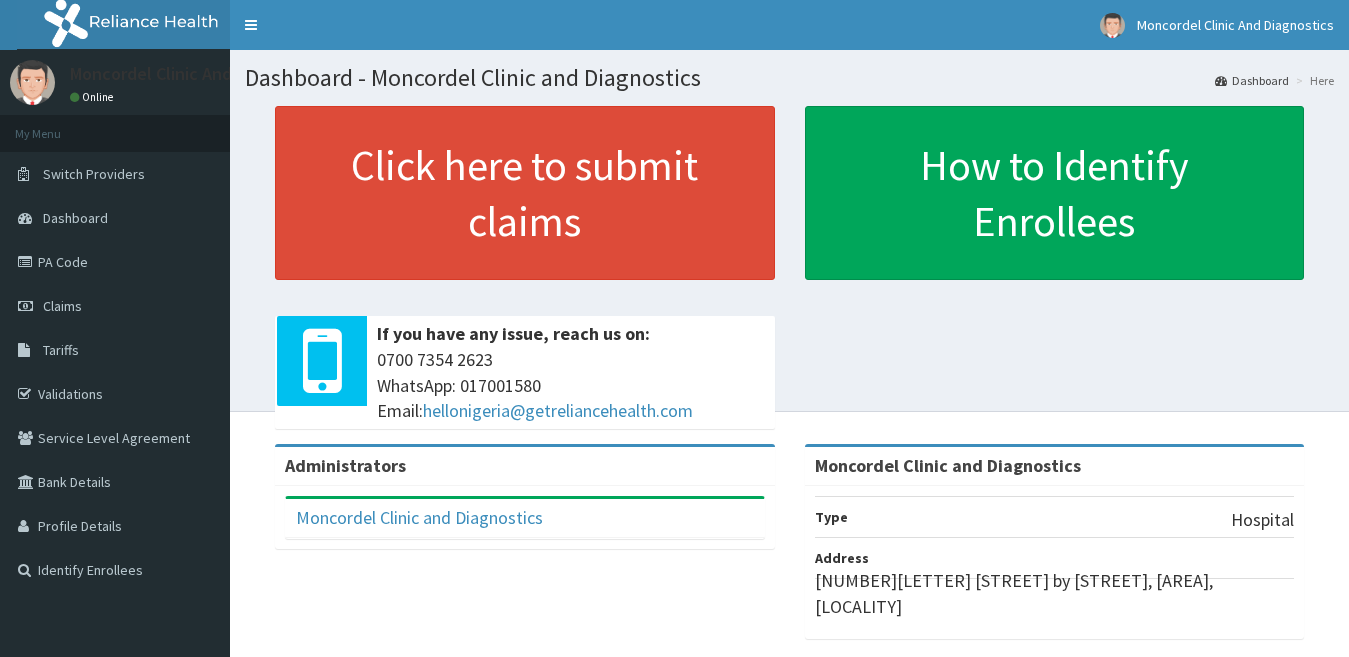 scroll, scrollTop: 0, scrollLeft: 0, axis: both 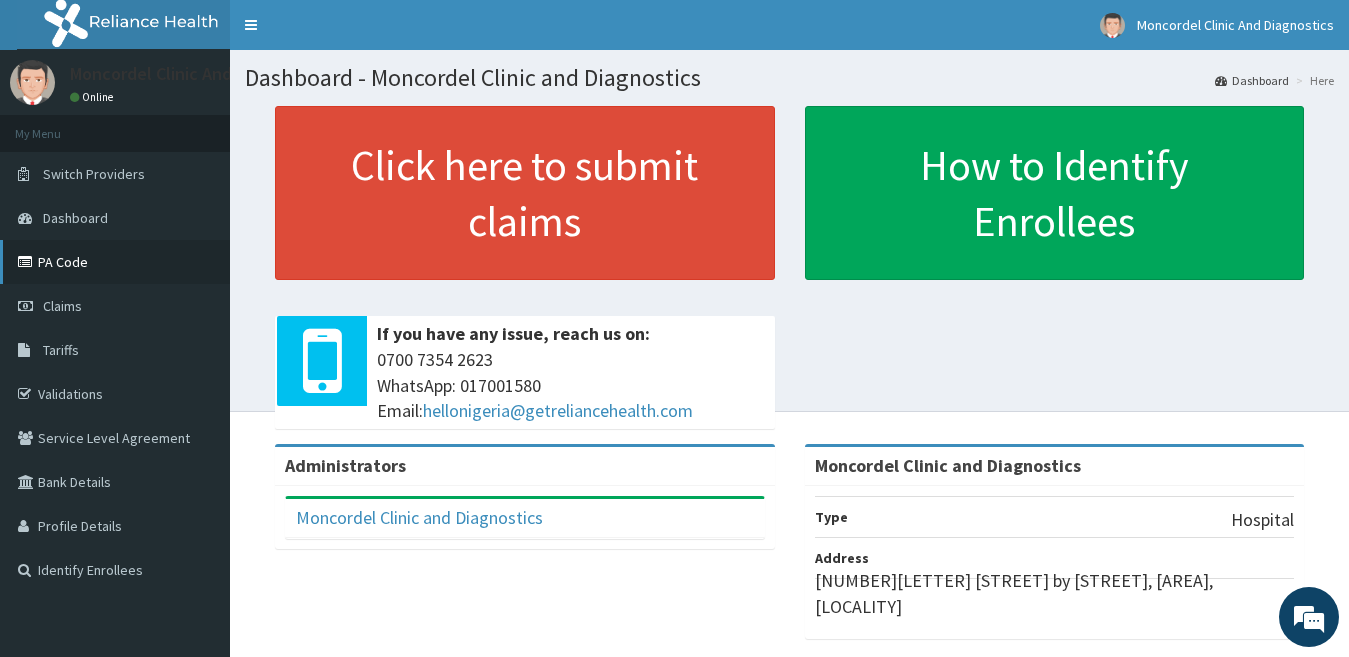 click on "PA Code" at bounding box center (115, 262) 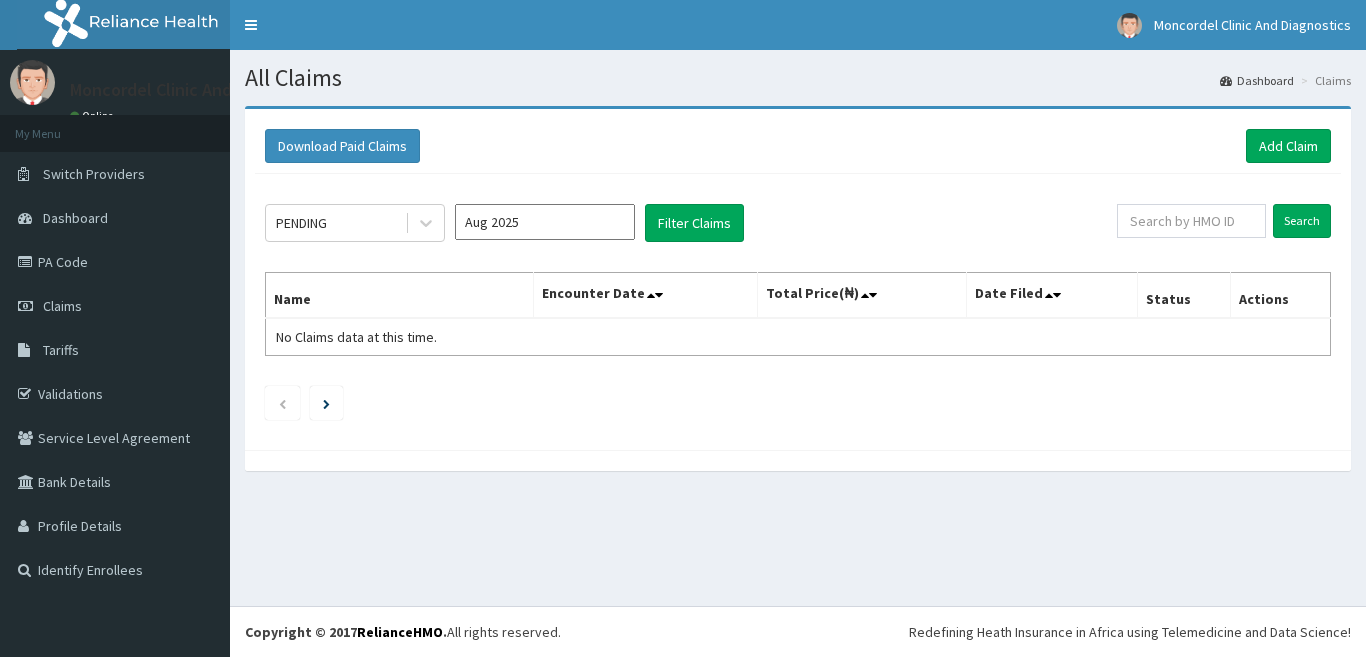 scroll, scrollTop: 0, scrollLeft: 0, axis: both 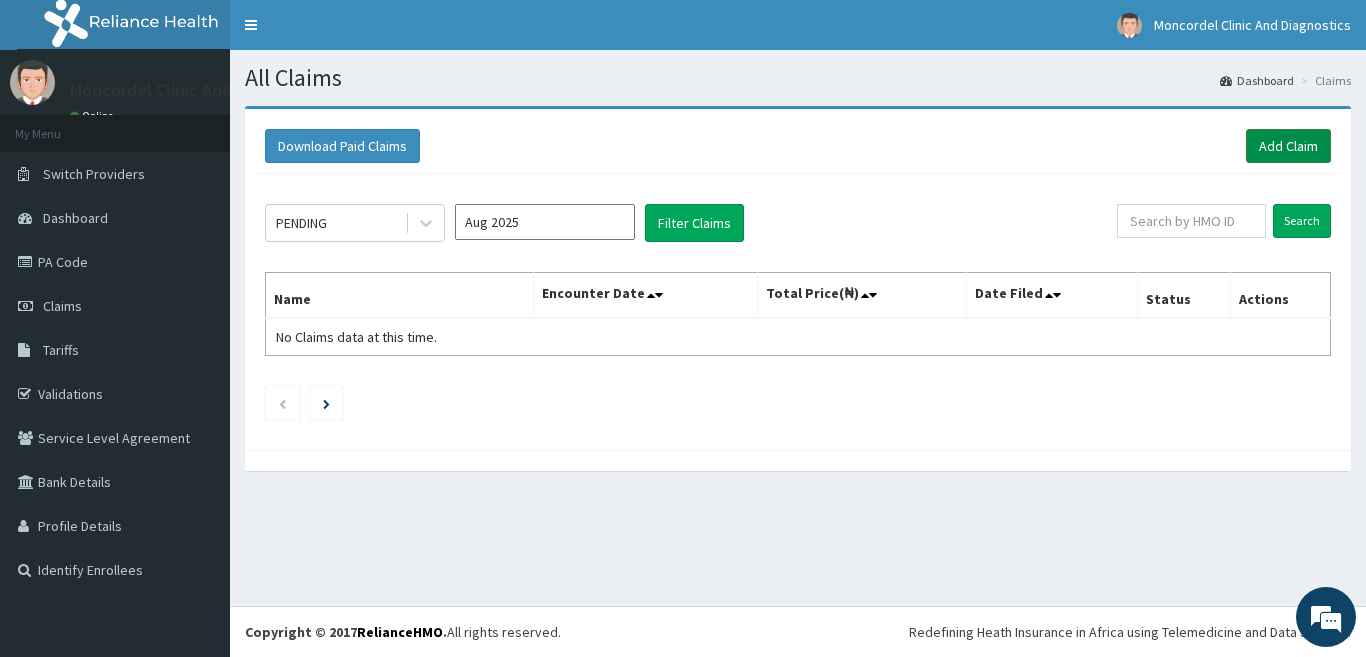 click on "Add Claim" at bounding box center [1288, 146] 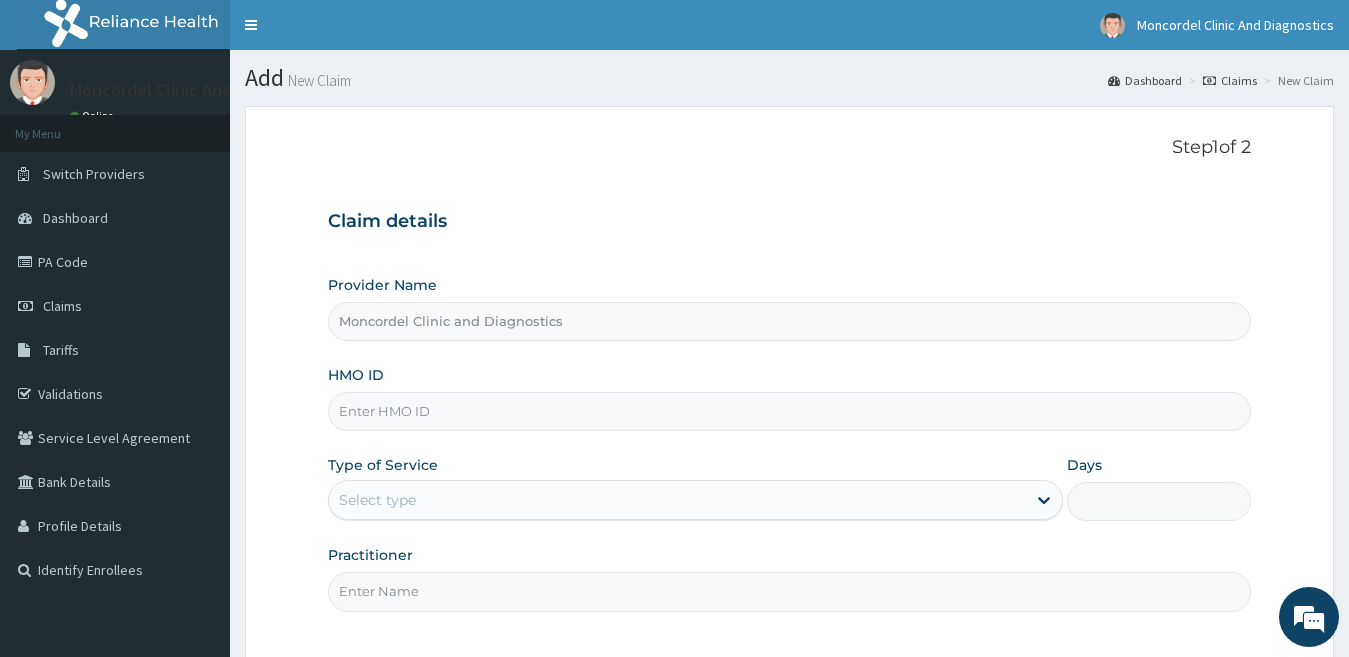 scroll, scrollTop: 0, scrollLeft: 0, axis: both 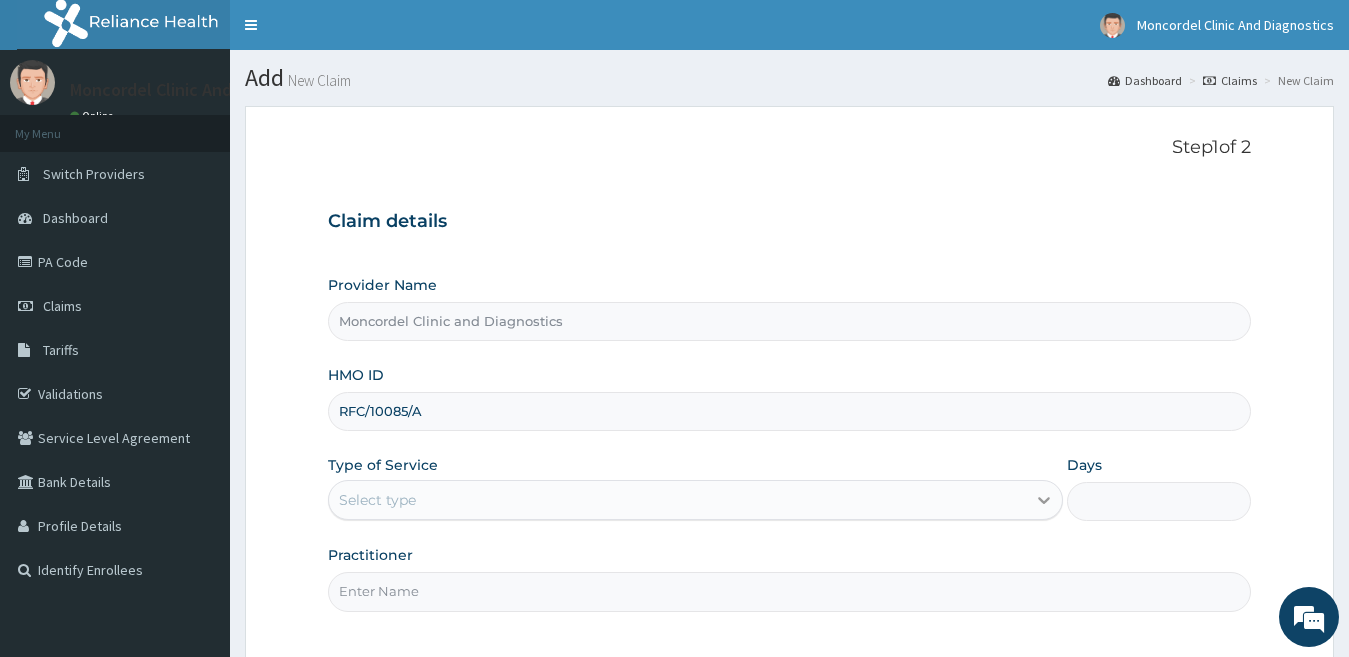 type on "RFC/10085/A" 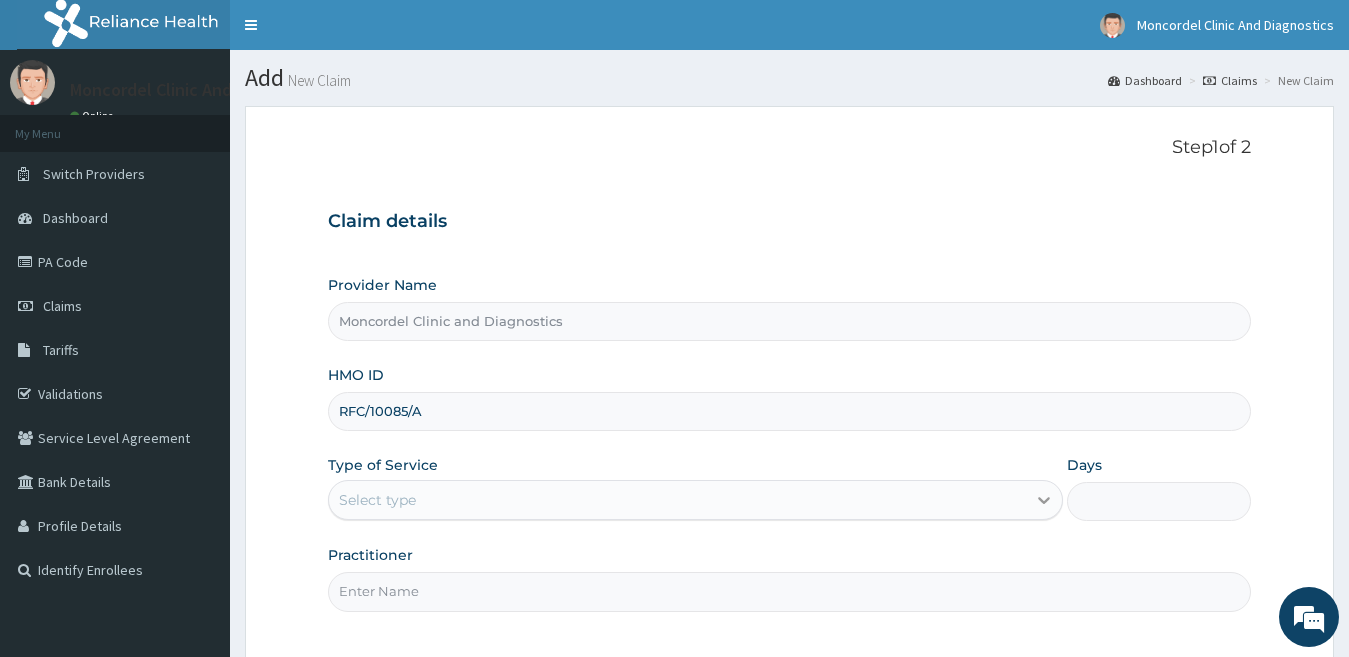 click 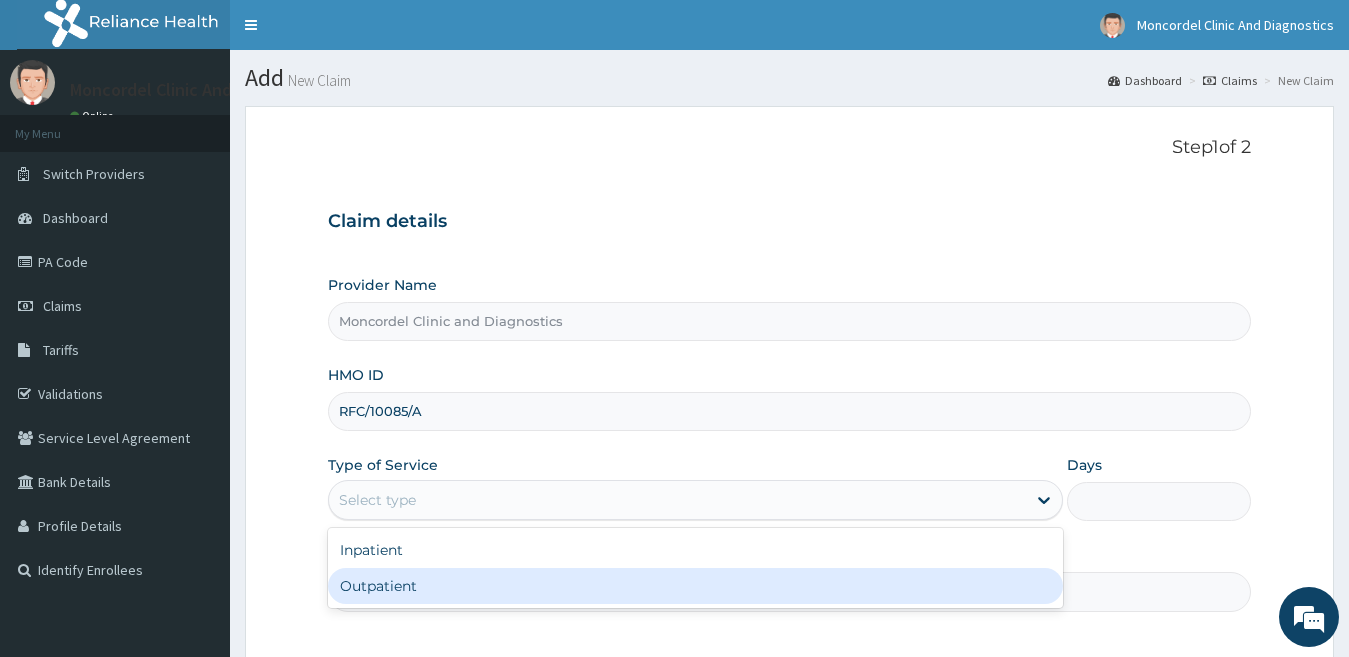 click on "Outpatient" at bounding box center [696, 586] 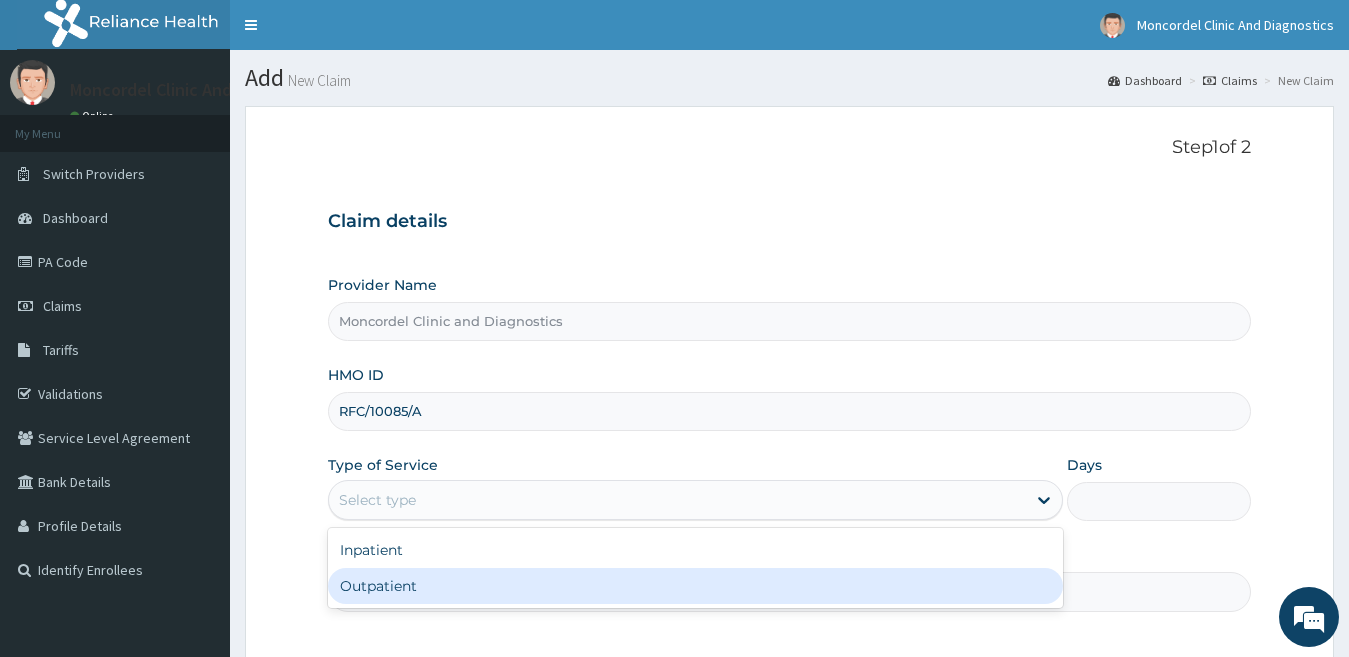 type on "1" 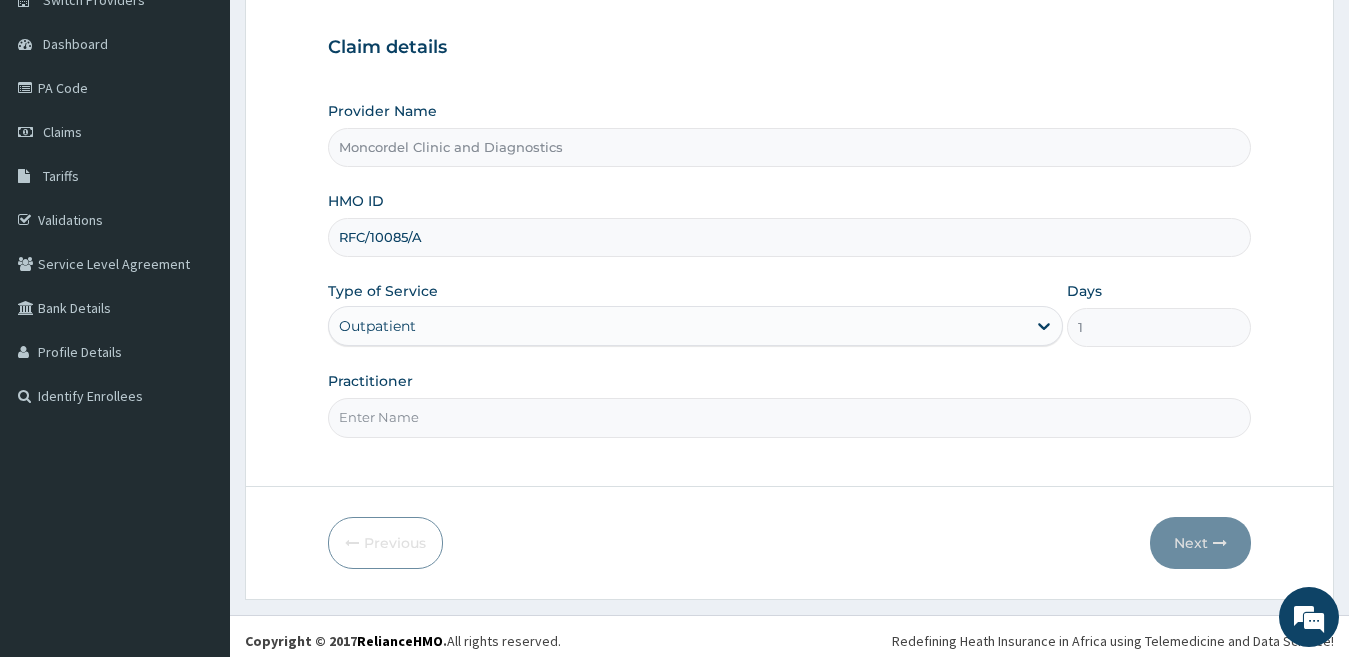 scroll, scrollTop: 183, scrollLeft: 0, axis: vertical 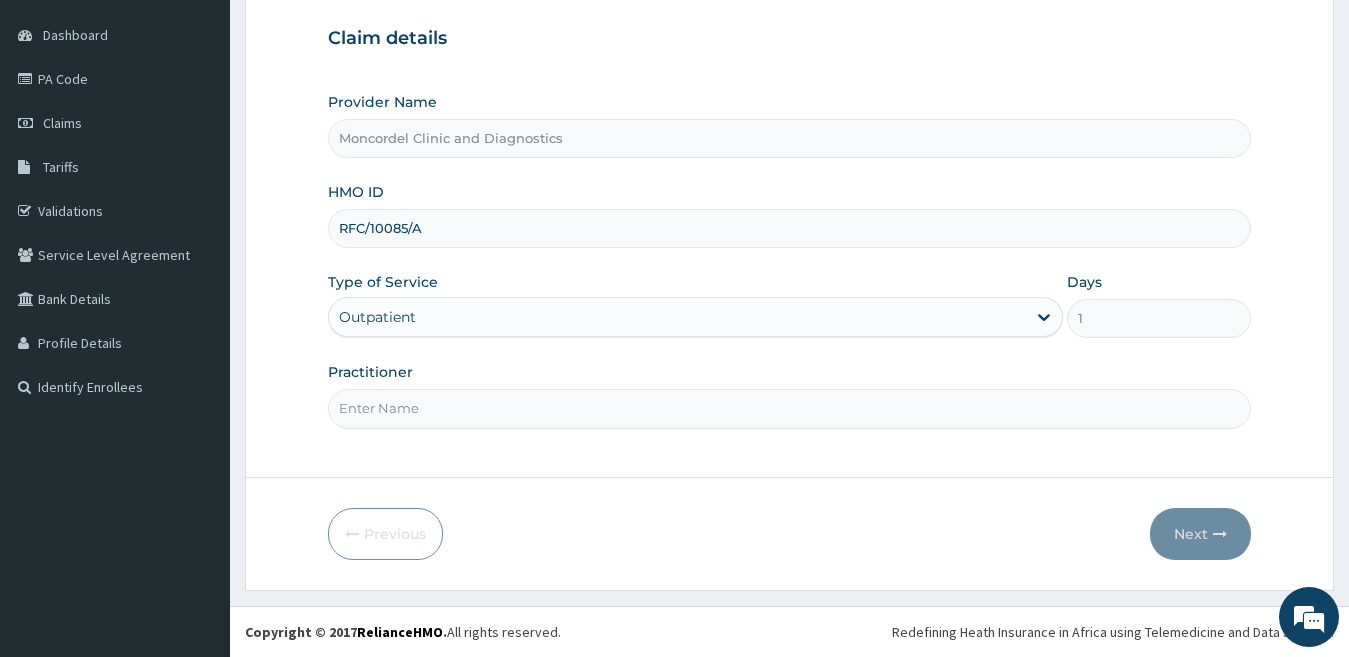 click on "Practitioner" at bounding box center (790, 408) 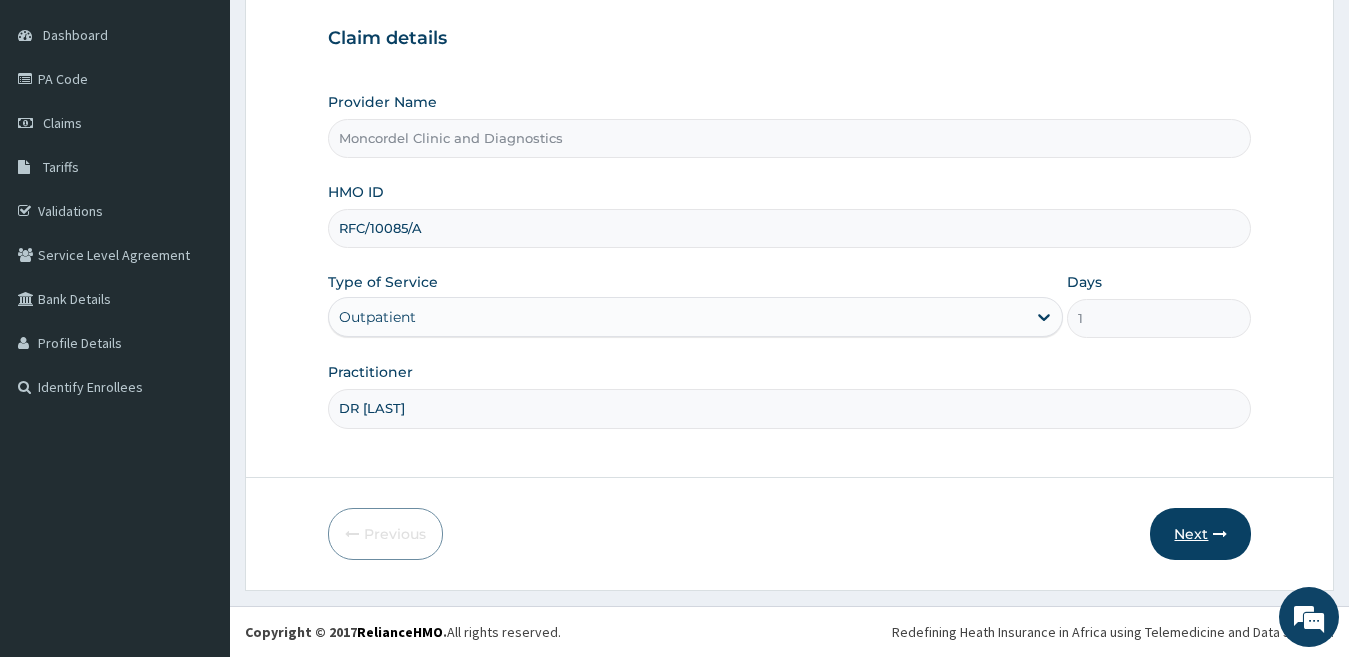 type on "DR [LAST]" 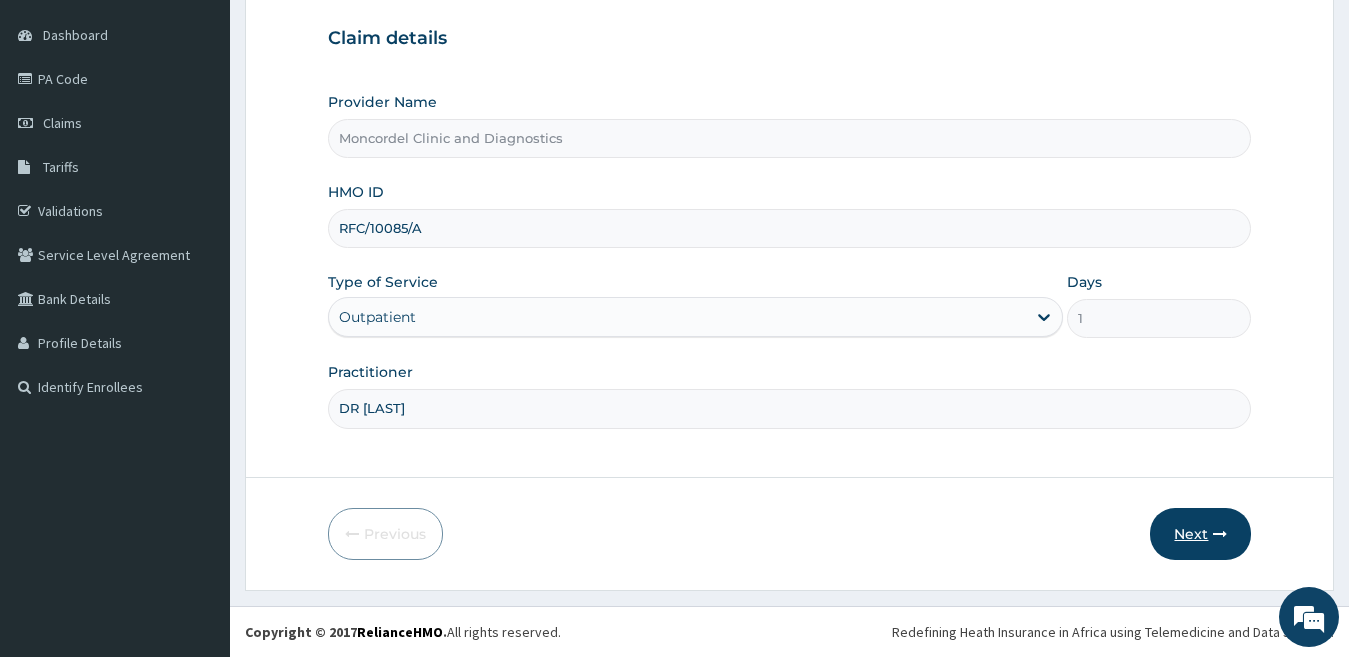 click on "Next" at bounding box center (1200, 534) 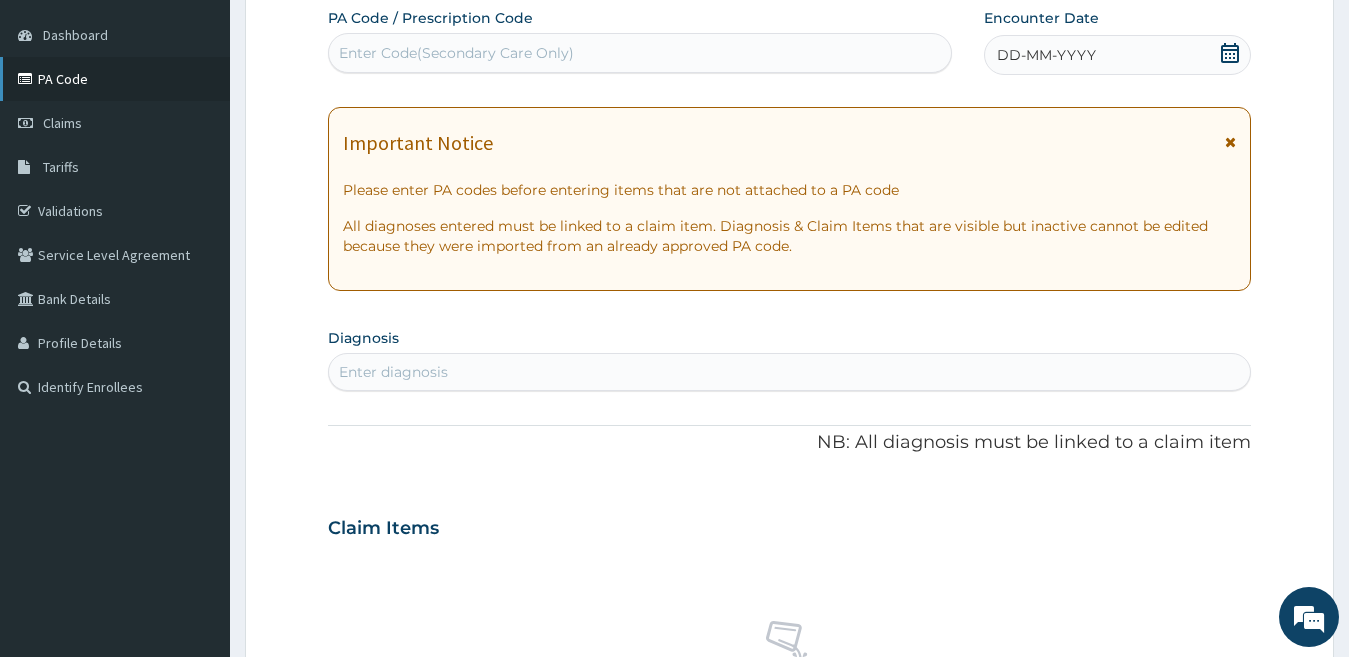 click on "PA Code" at bounding box center [115, 79] 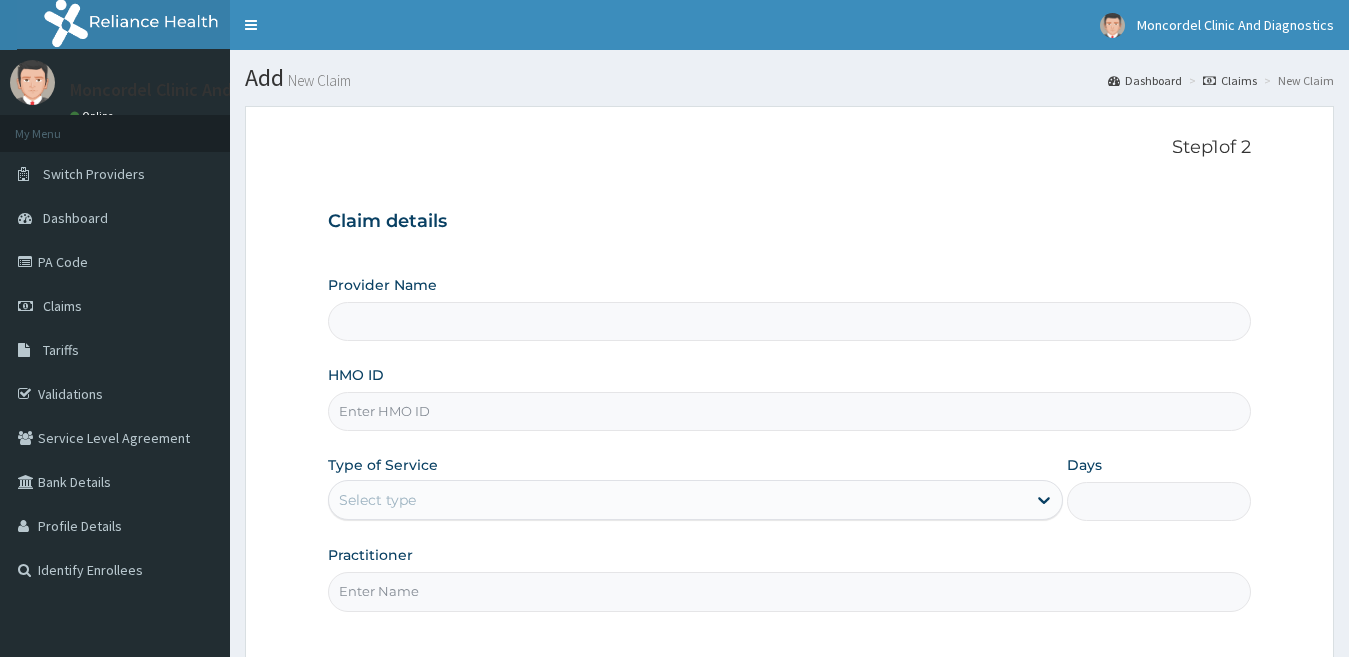 scroll, scrollTop: 0, scrollLeft: 0, axis: both 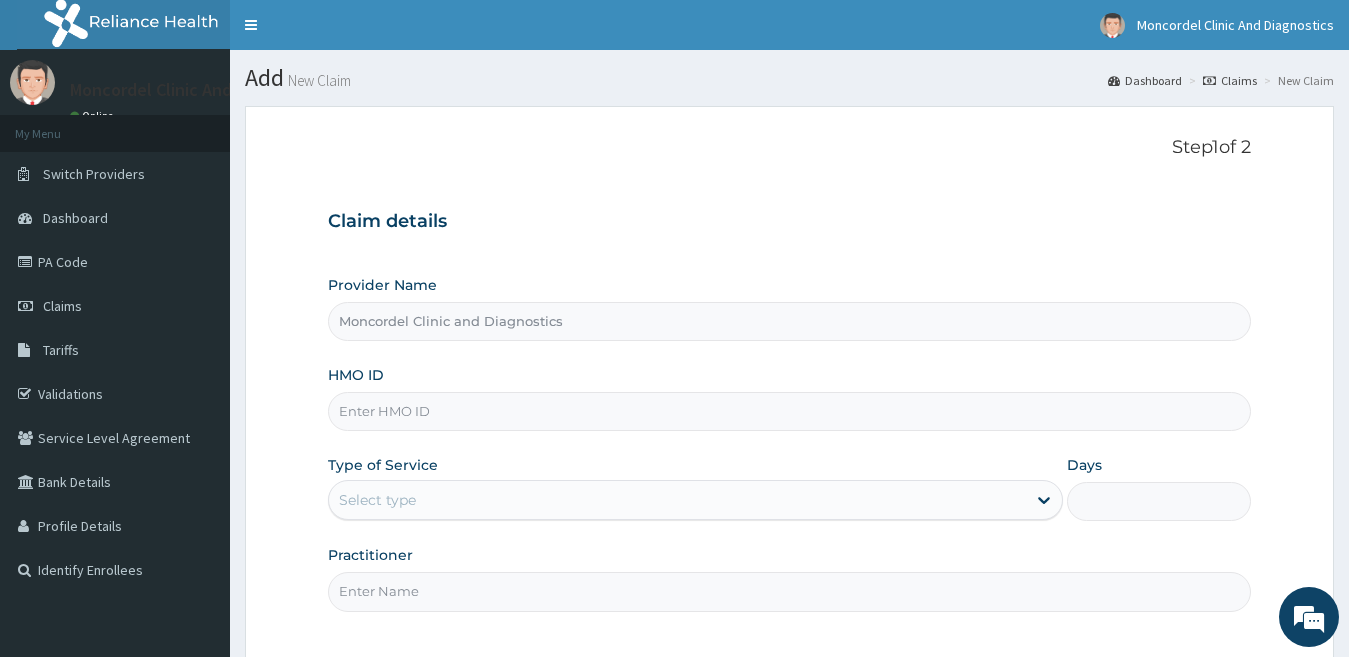 type on "Moncordel Clinic and Diagnostics" 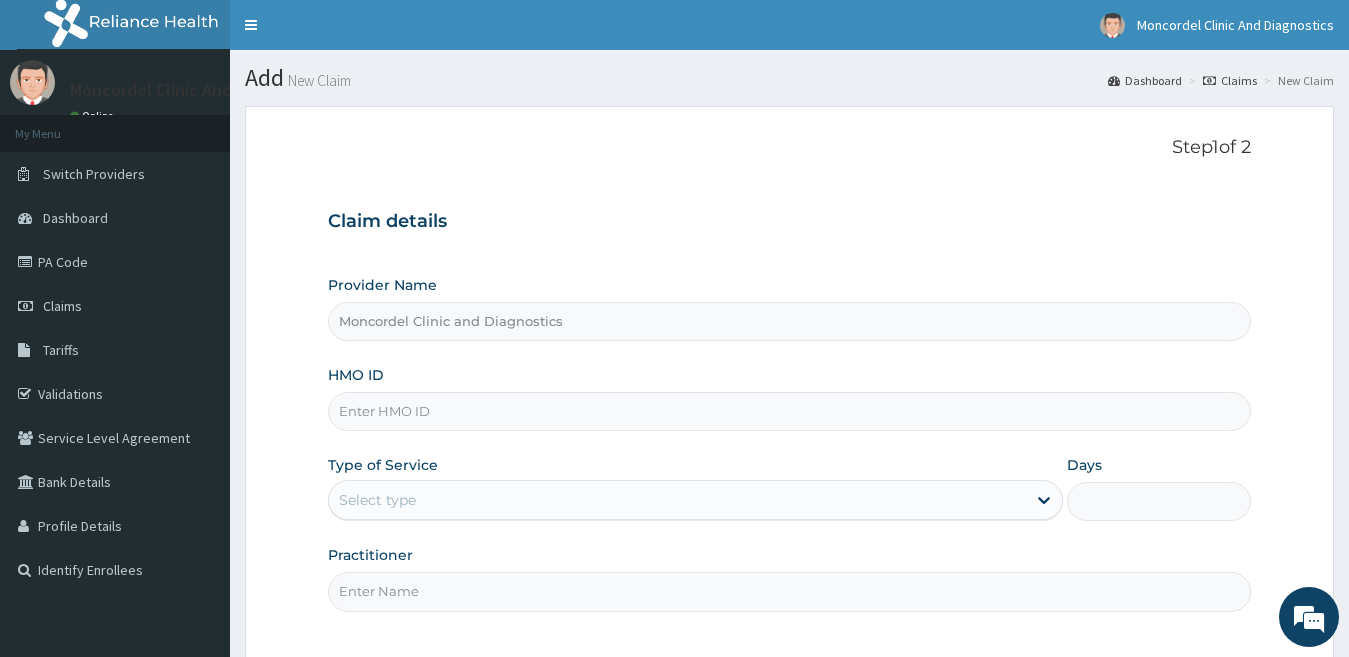 scroll, scrollTop: 0, scrollLeft: 0, axis: both 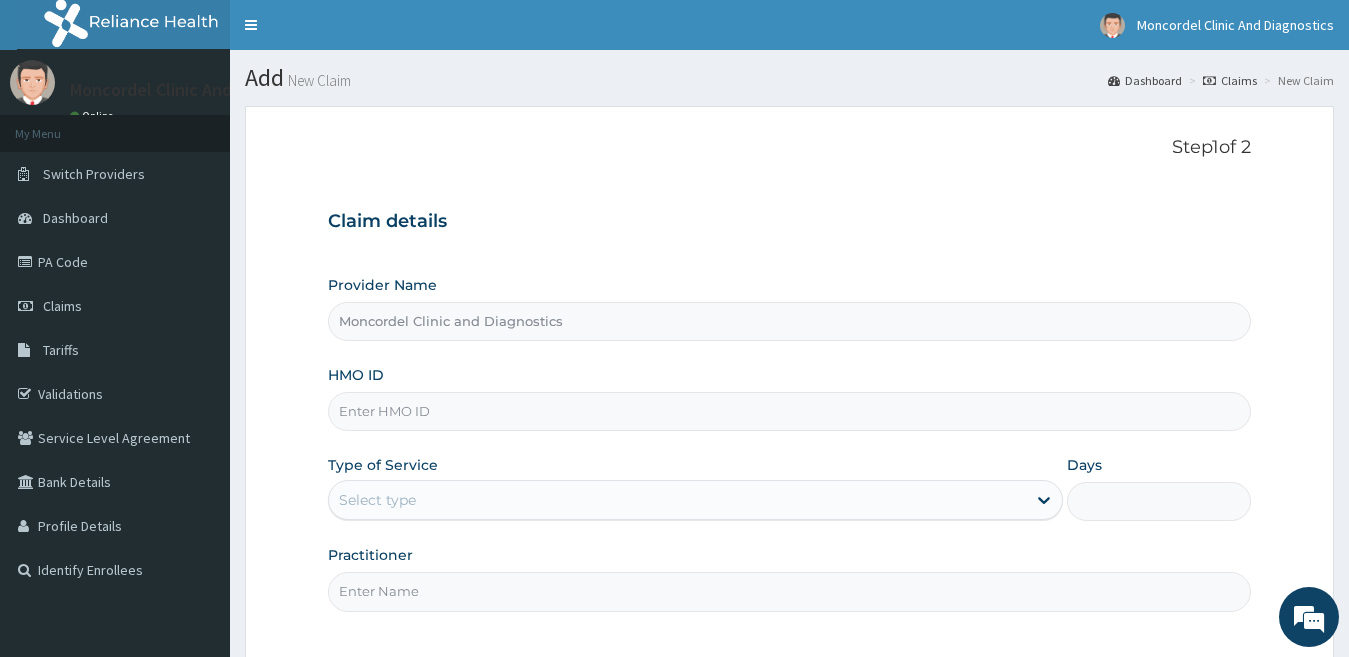 click on "HMO ID" at bounding box center [790, 411] 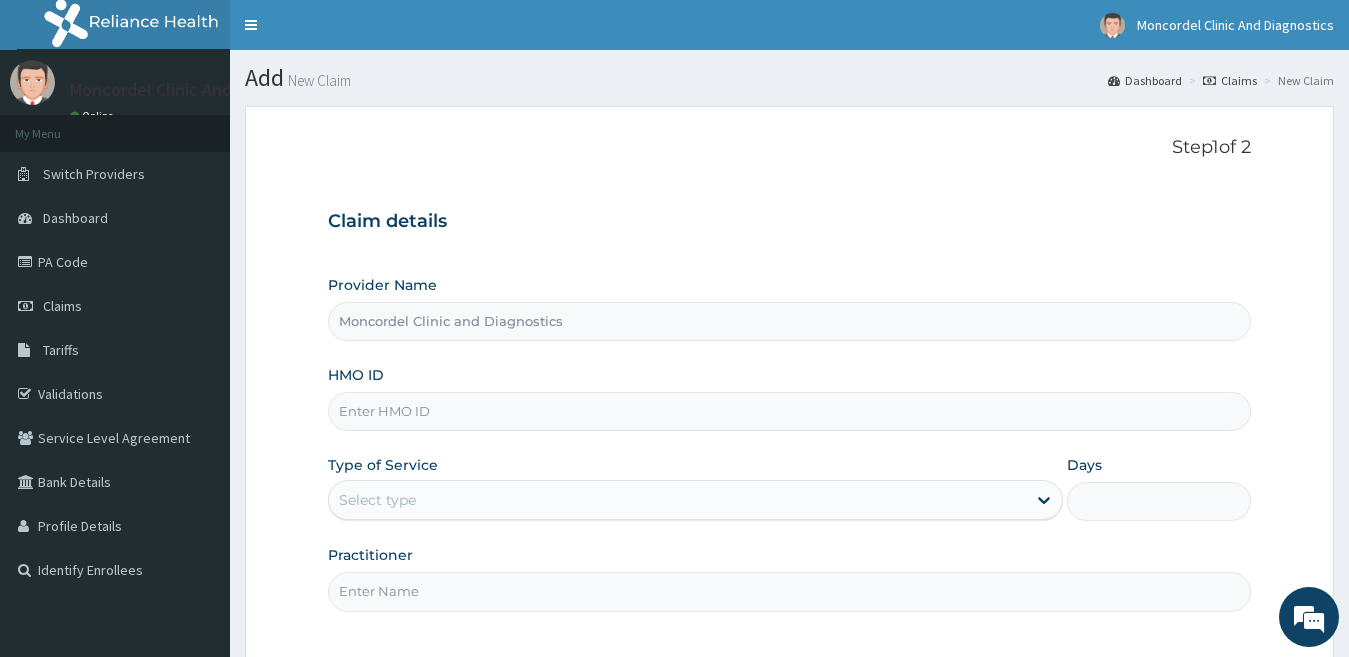 type on "r" 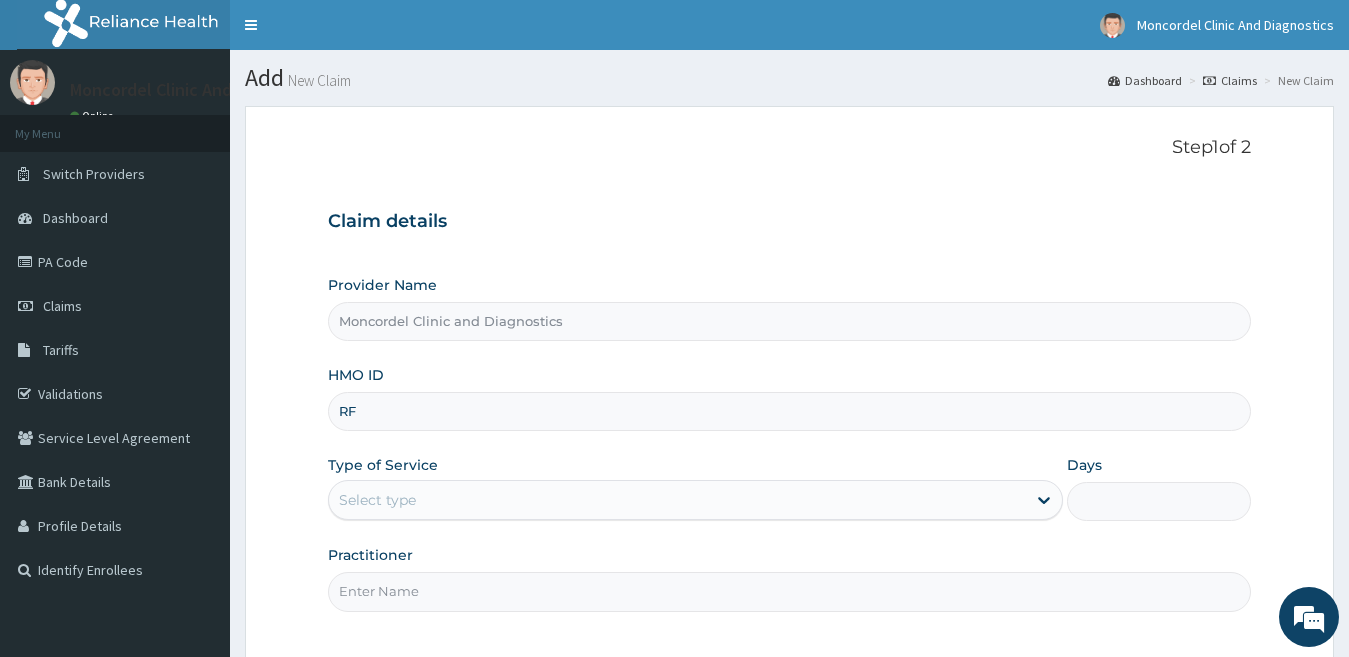 type on "RFC/10085/A" 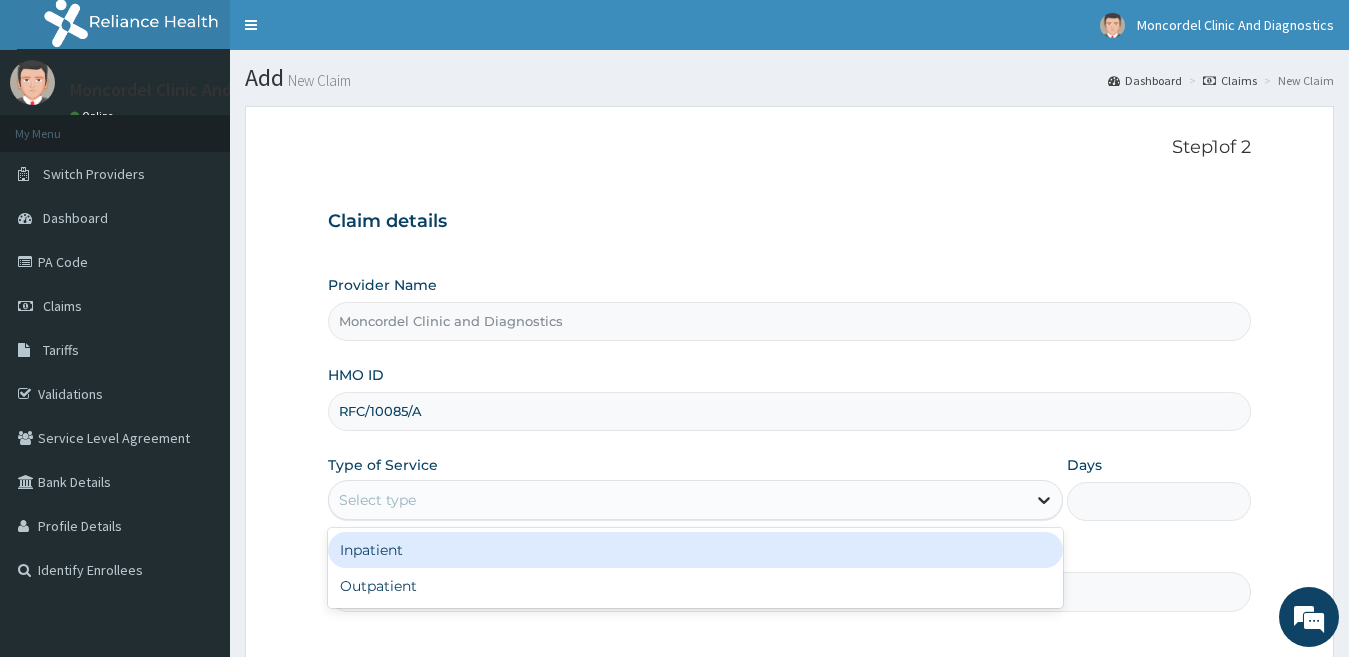 click 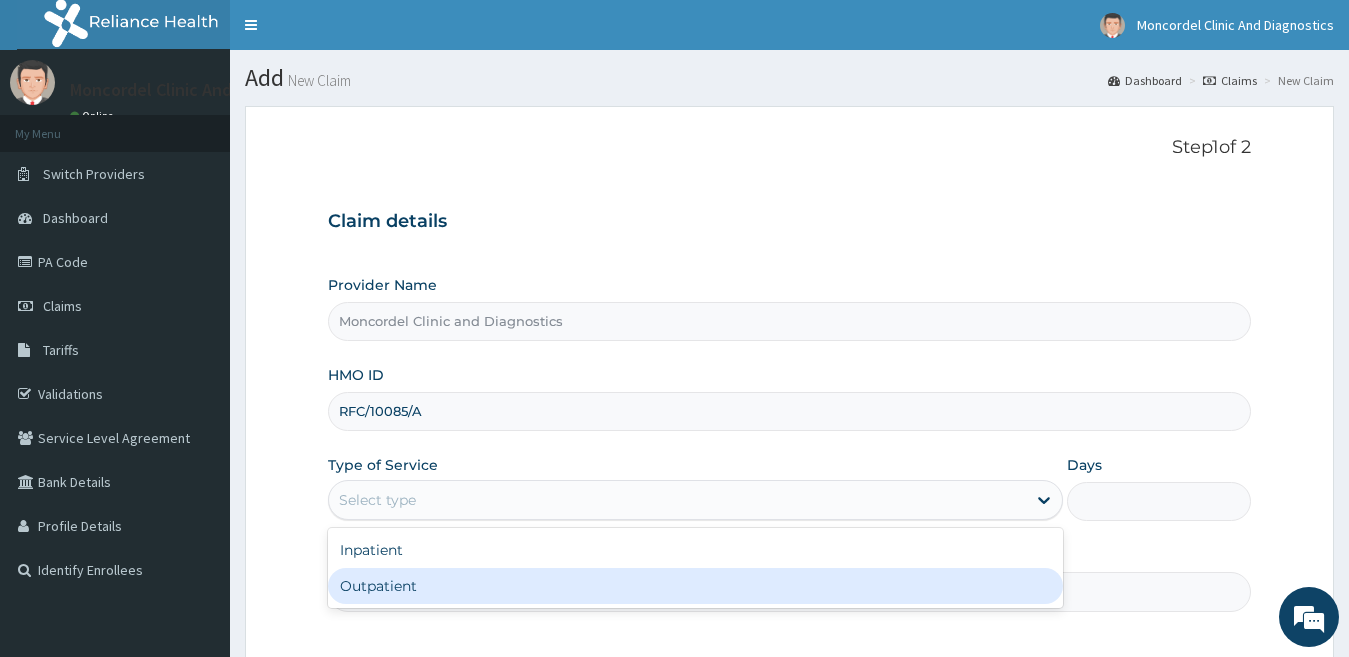 click on "Outpatient" at bounding box center (696, 586) 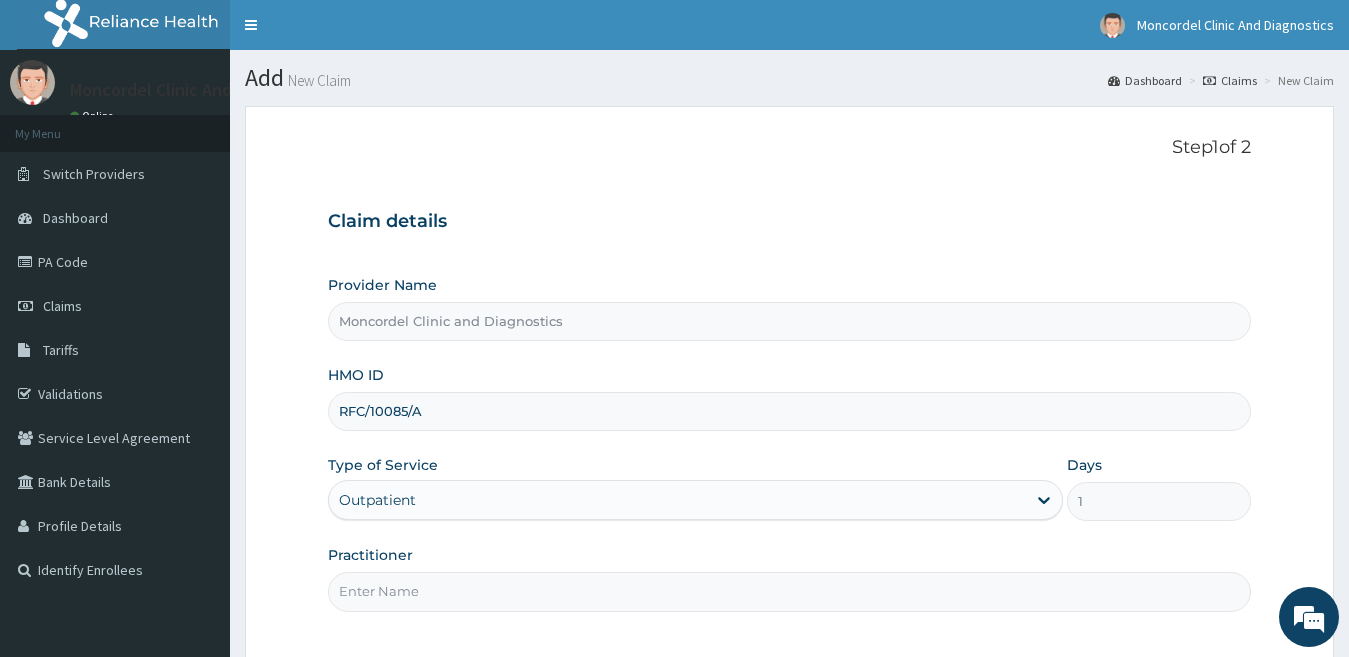 click on "Practitioner" at bounding box center [790, 591] 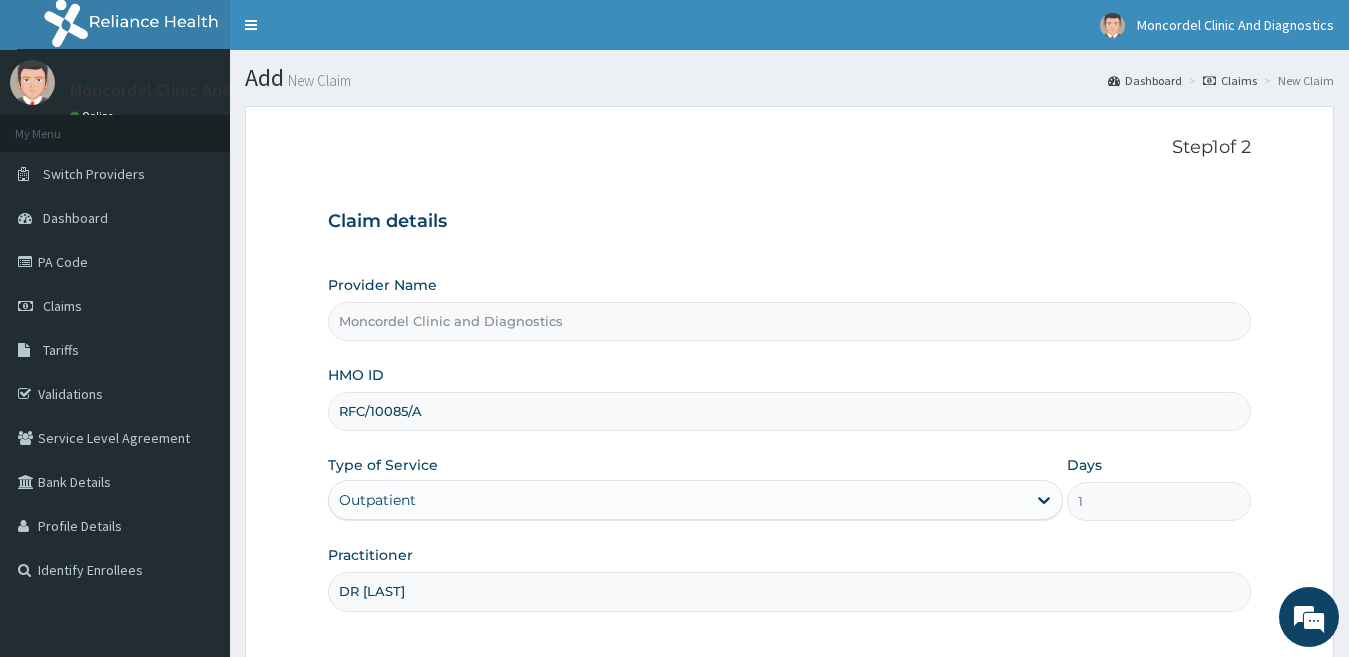 scroll, scrollTop: 183, scrollLeft: 0, axis: vertical 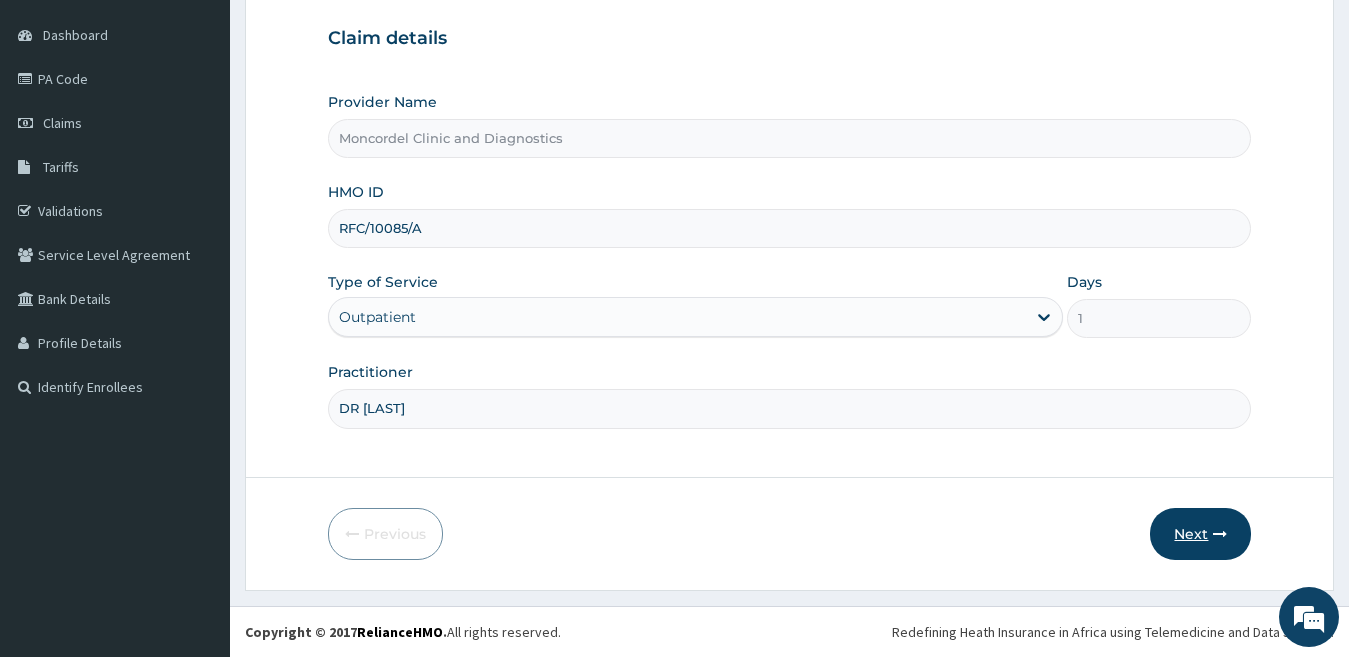 type on "DR [LAST]" 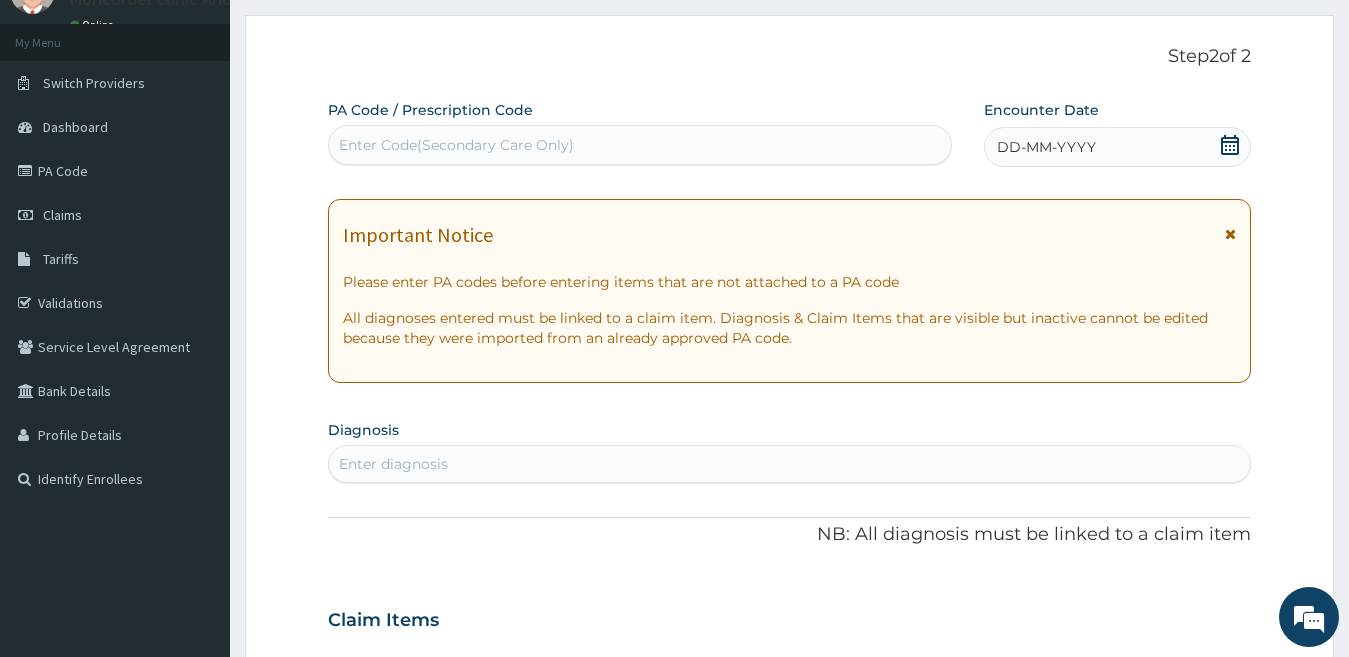 scroll, scrollTop: 0, scrollLeft: 0, axis: both 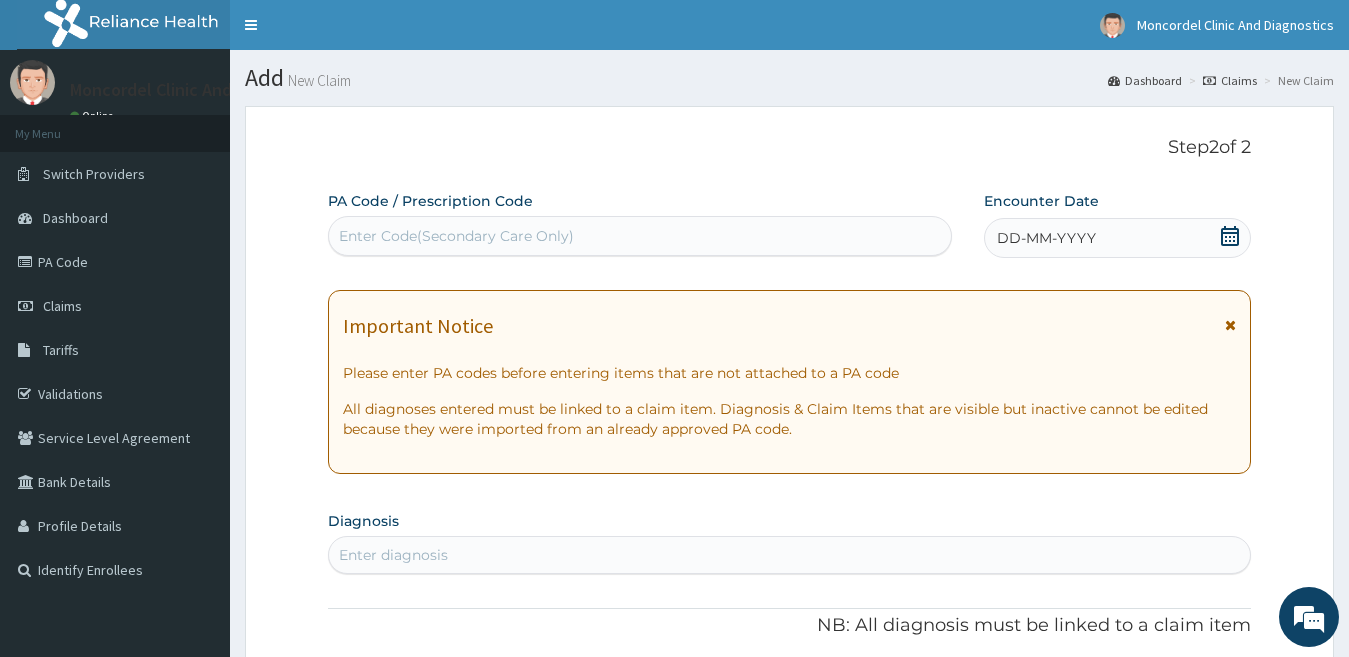 click on "Enter Code(Secondary Care Only)" at bounding box center [640, 236] 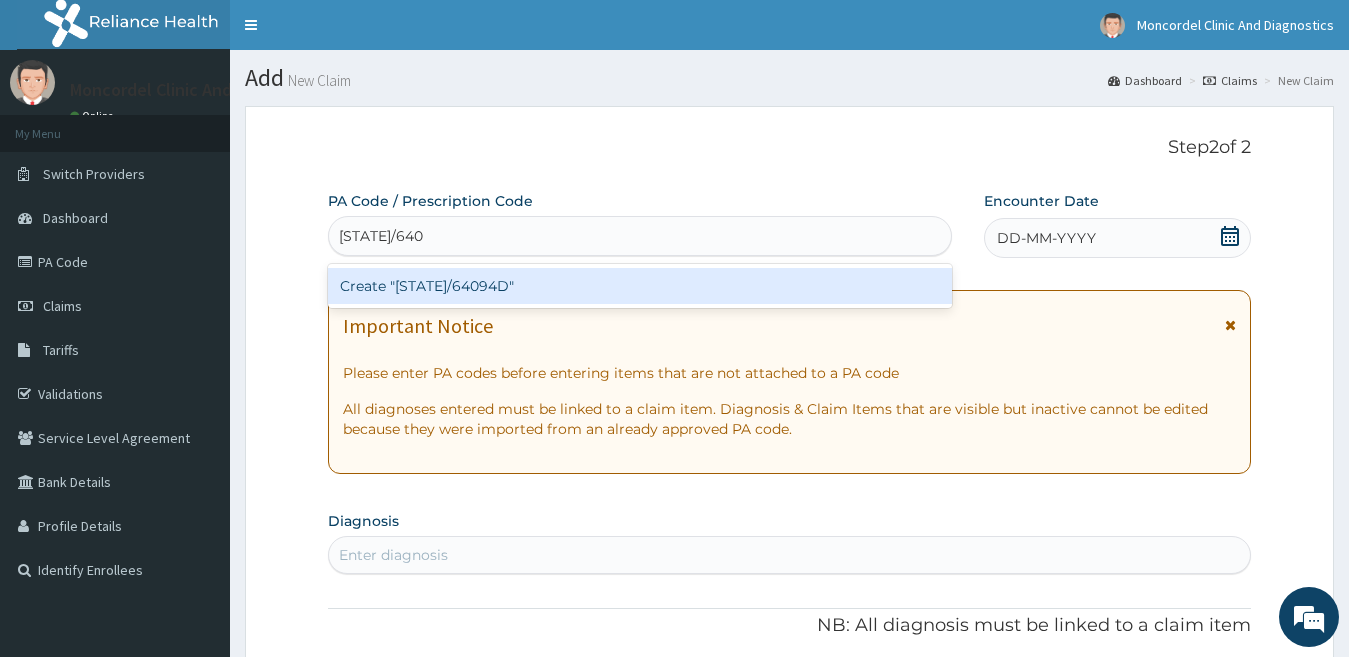 type on "PA/64094D" 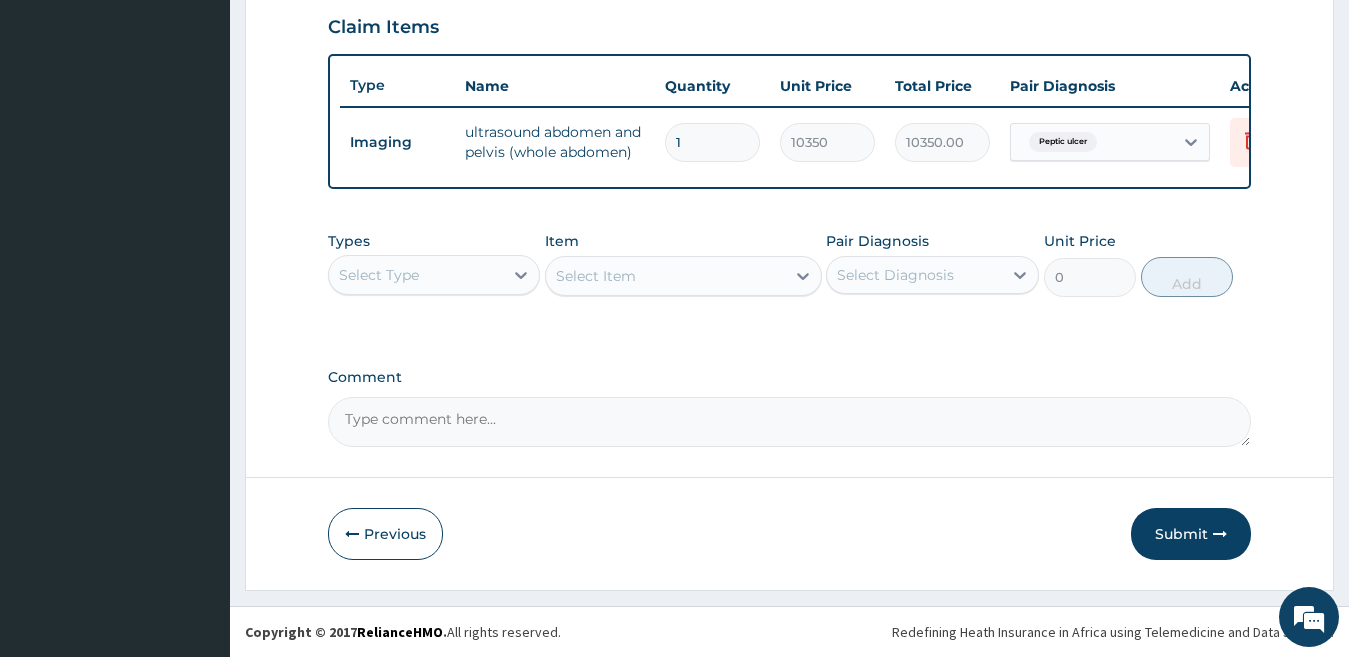 scroll, scrollTop: 707, scrollLeft: 0, axis: vertical 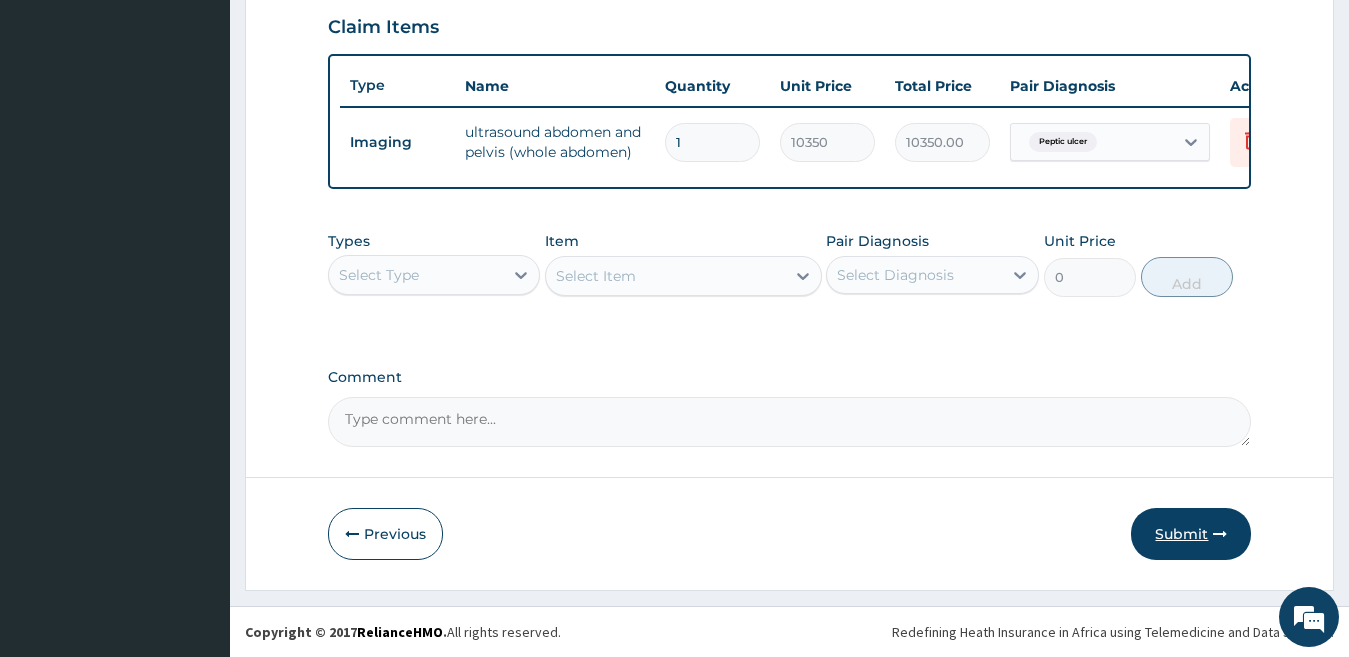 click on "Submit" at bounding box center [1191, 534] 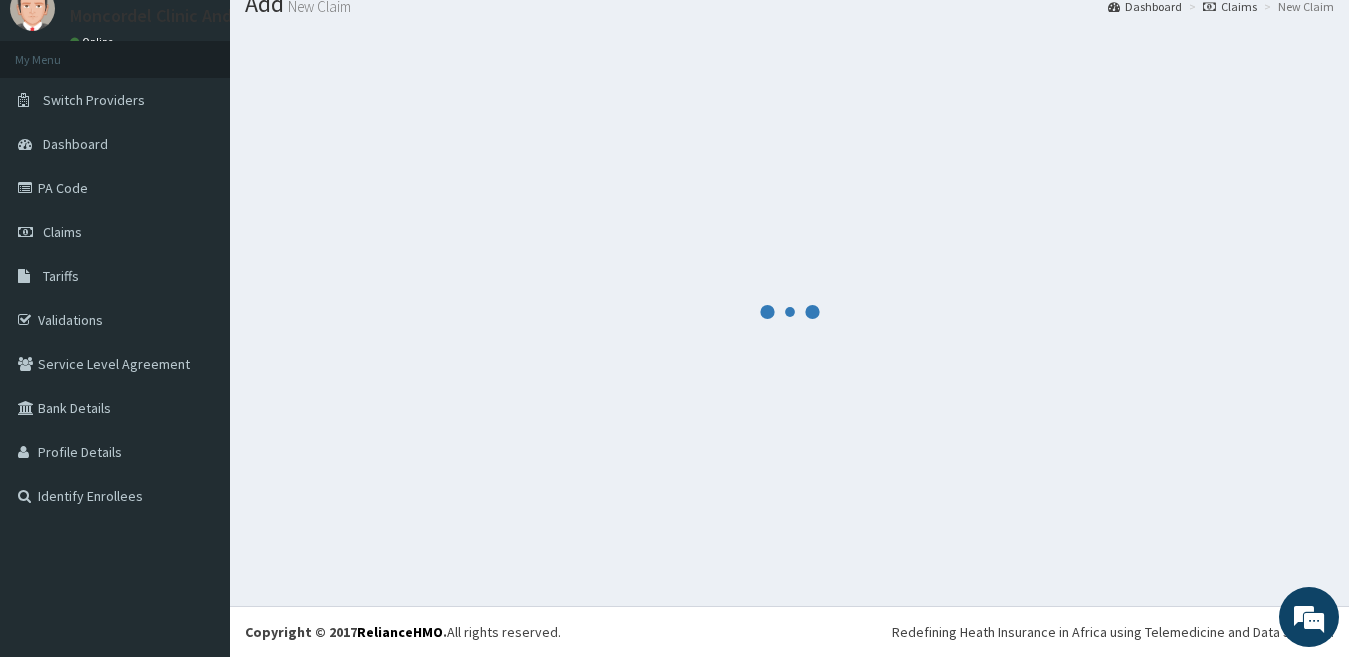 scroll, scrollTop: 707, scrollLeft: 0, axis: vertical 